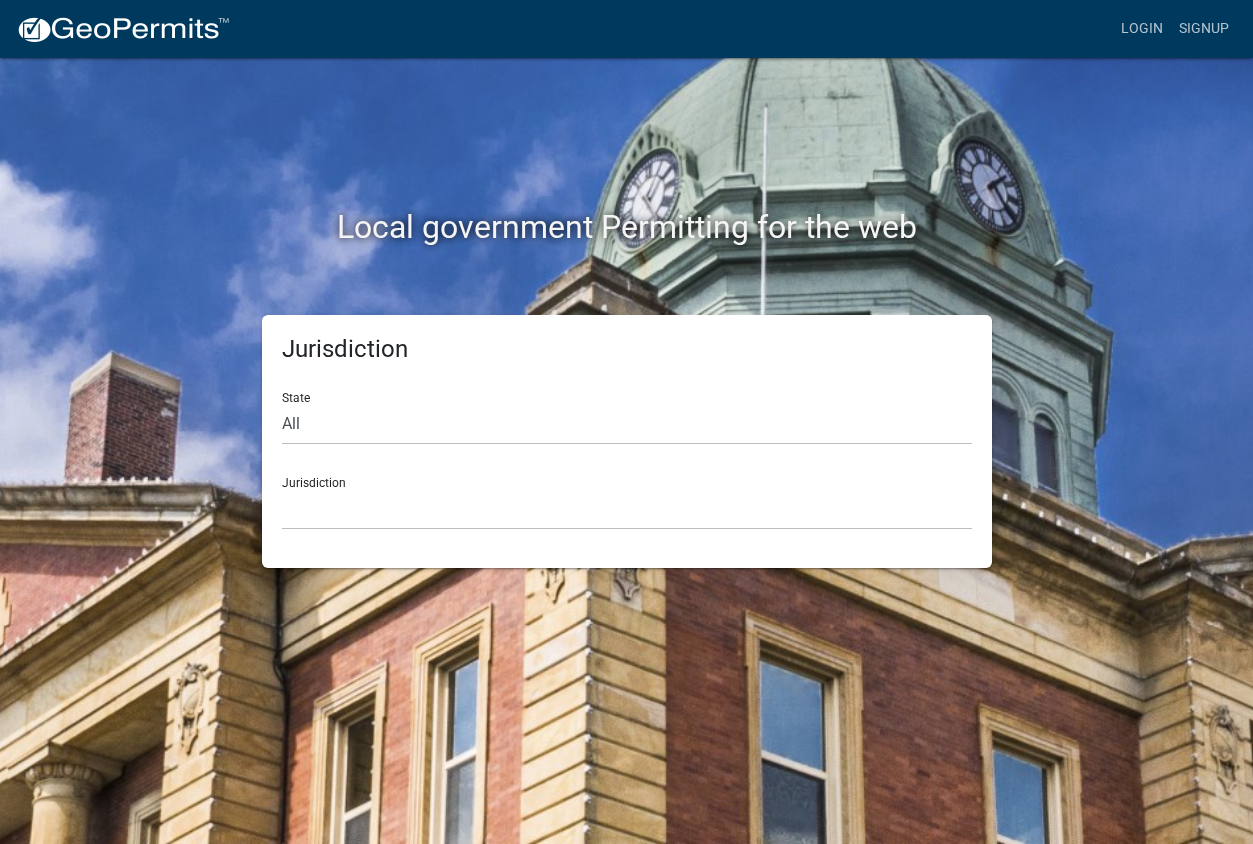 scroll, scrollTop: 0, scrollLeft: 0, axis: both 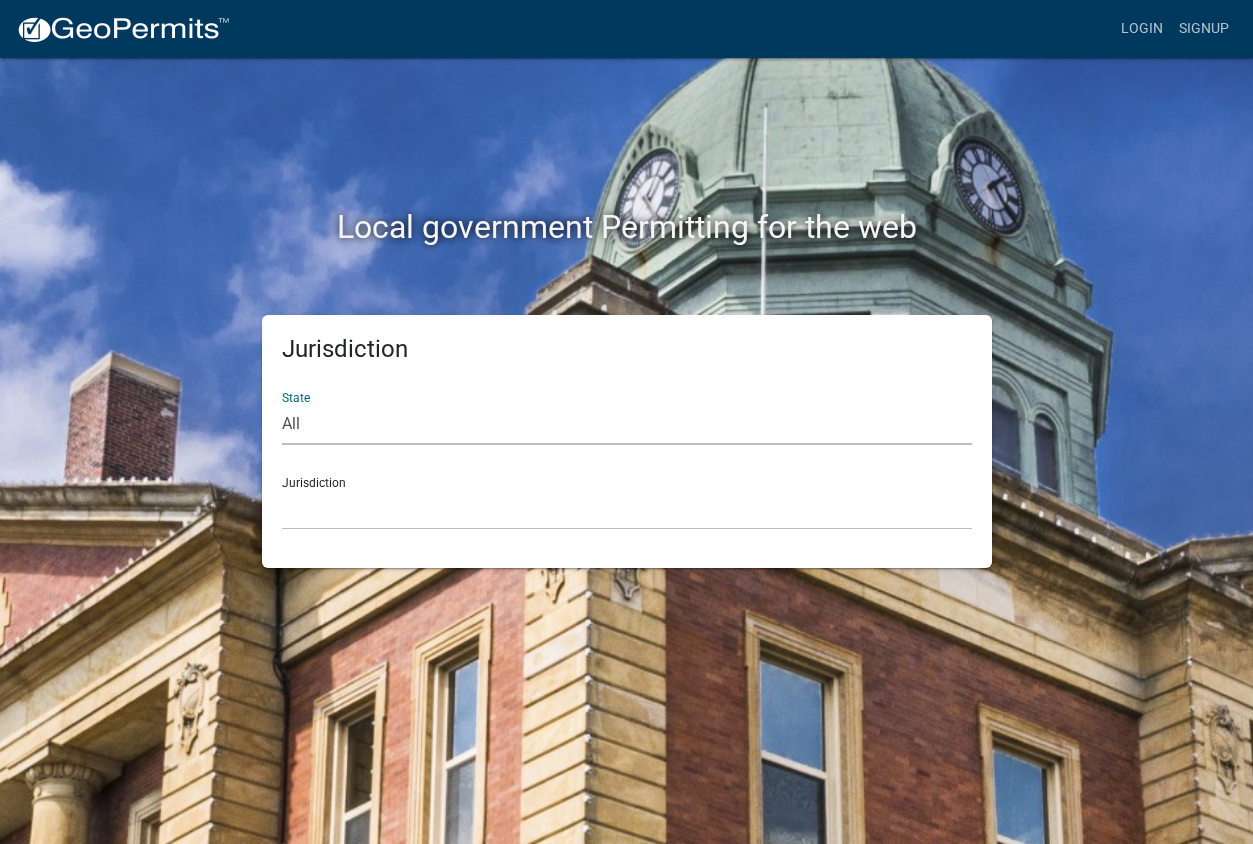 select on "Georgia" 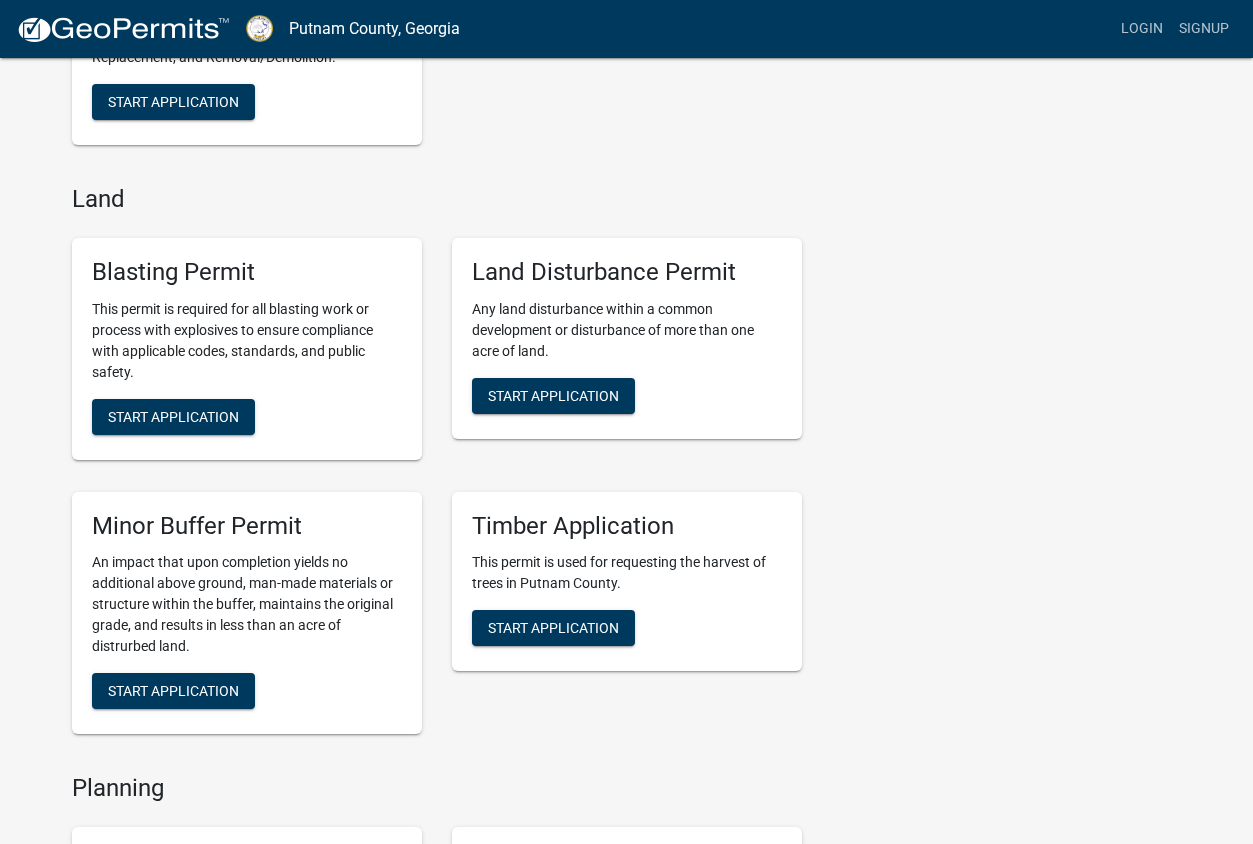 scroll, scrollTop: 2406, scrollLeft: 0, axis: vertical 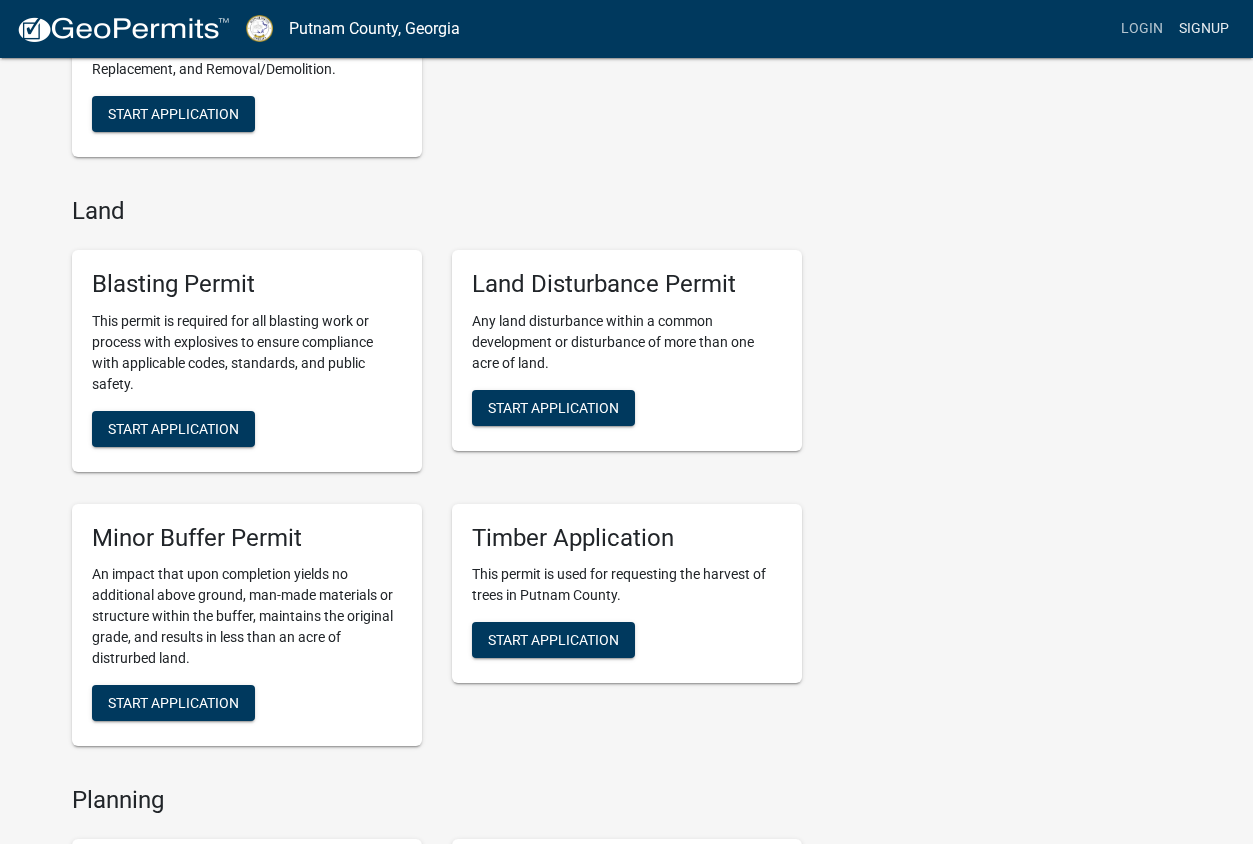 click on "Signup" at bounding box center (1204, 29) 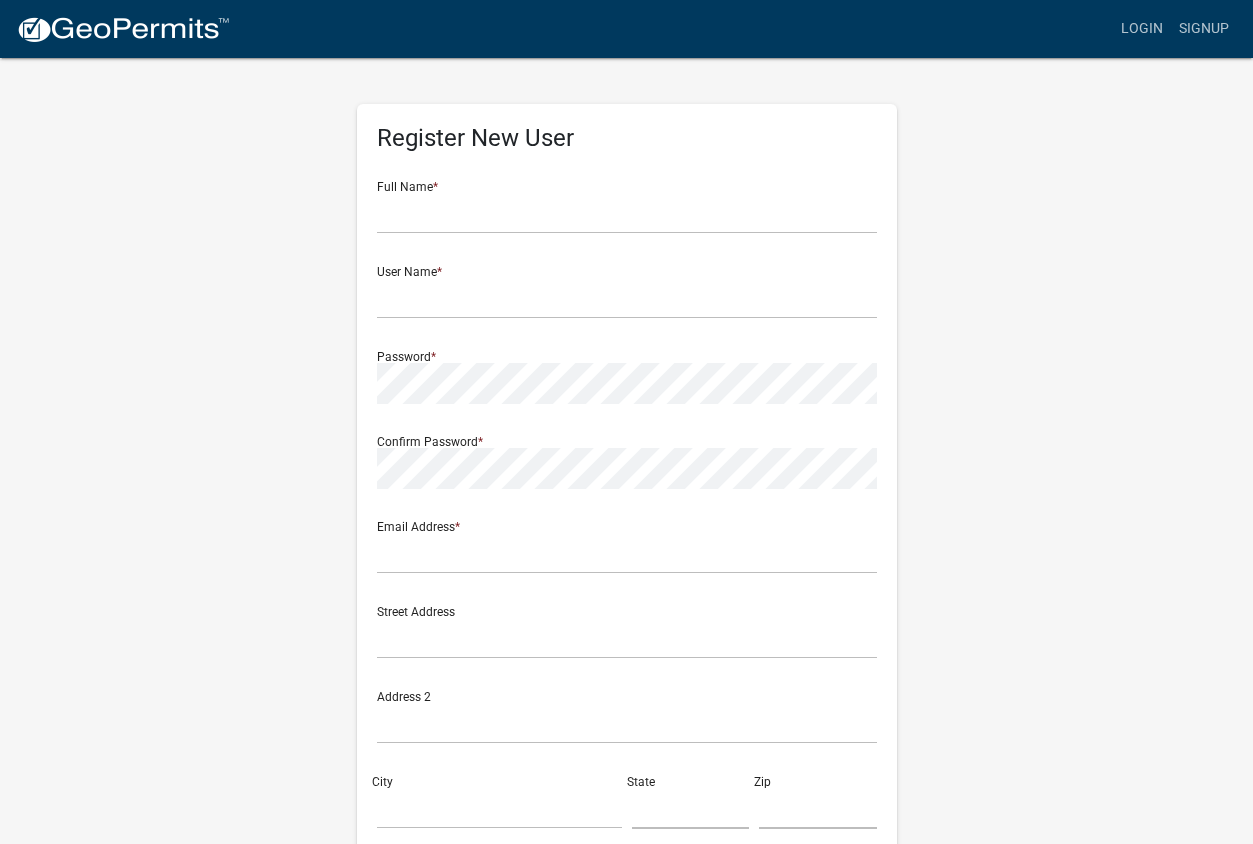scroll, scrollTop: 0, scrollLeft: 0, axis: both 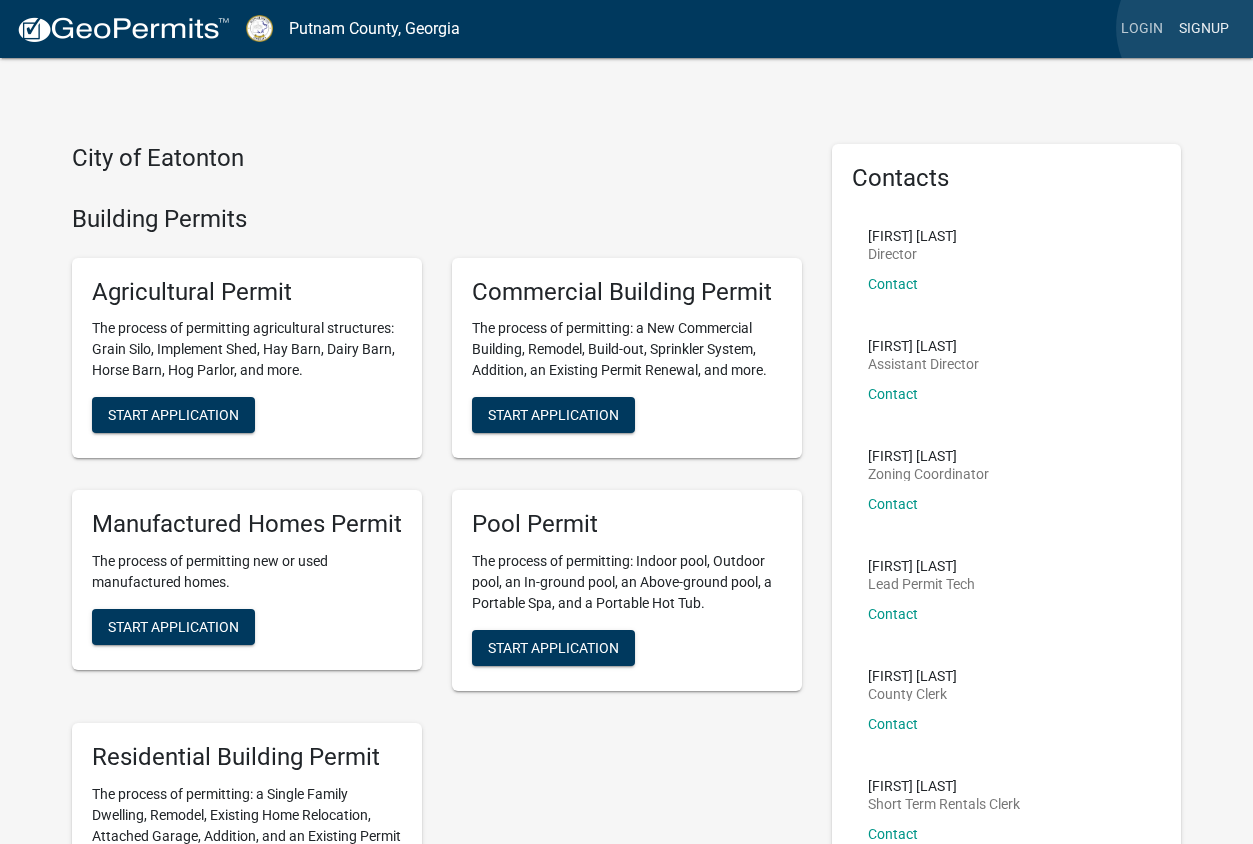 click on "Signup" at bounding box center [1204, 29] 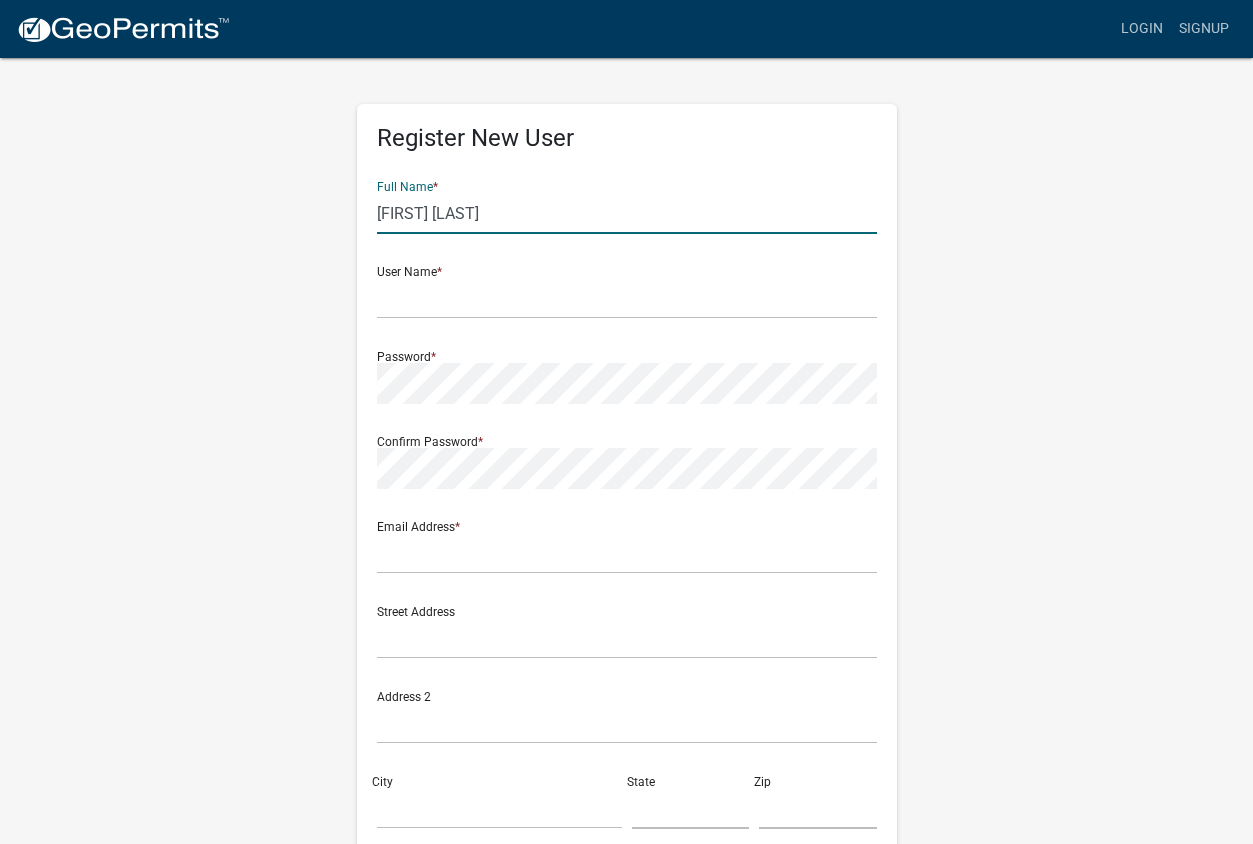 type on "[FIRST] [LAST]" 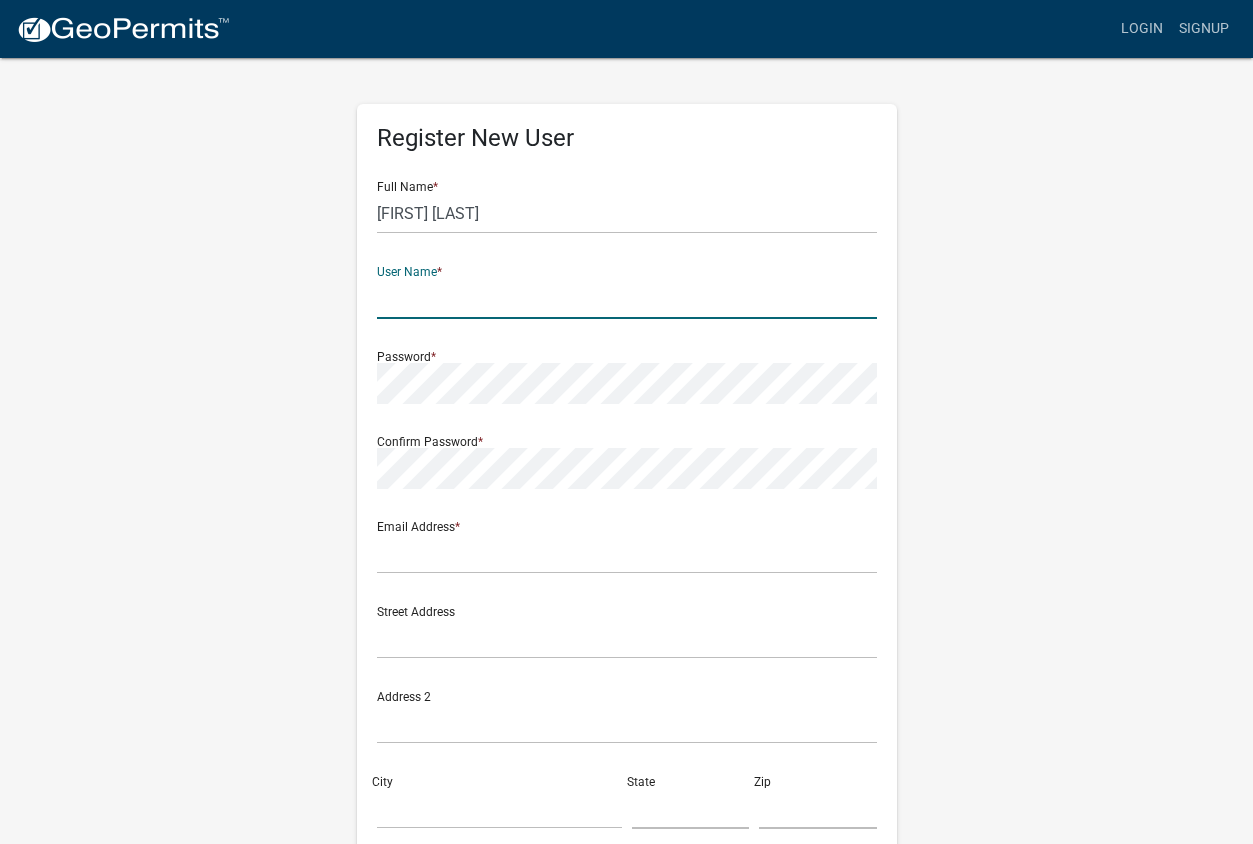 click 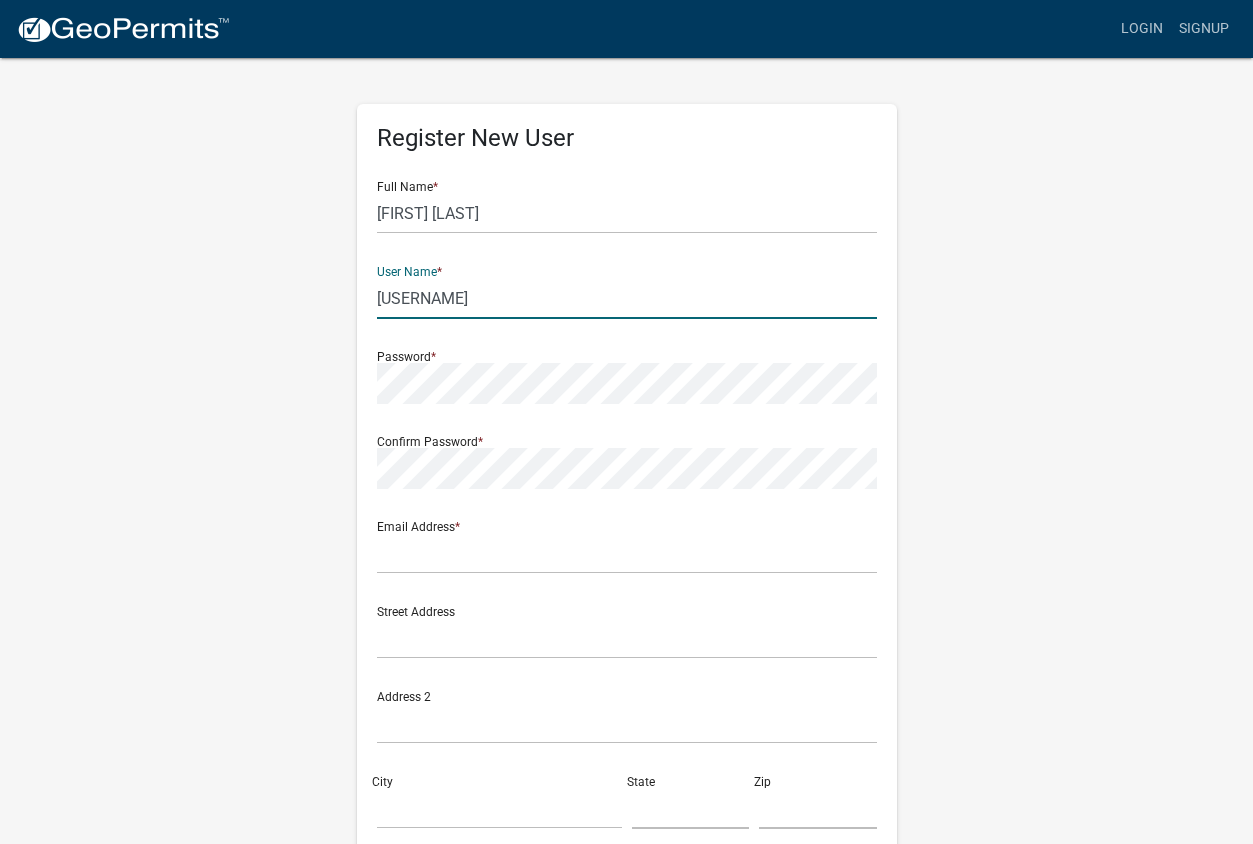 type on "[USERNAME]" 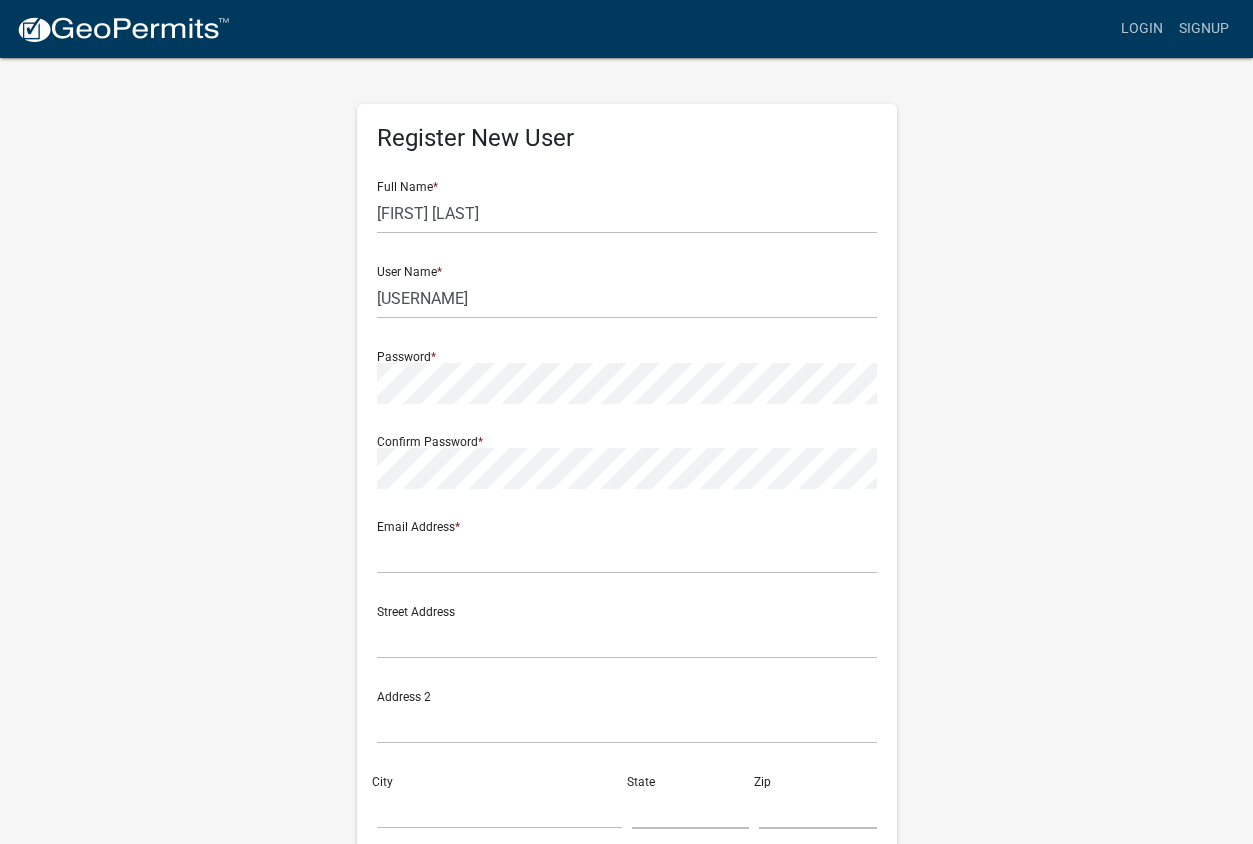 click on "Register New User Full Name  * [FIRST] [LAST] User Name  * [USERNAME] Password  * Confirm Password  * Email Address  * [EMAIL] Street Address  Address 2 City  [CITY]  State  [STATE]  Zip  [ZIP]  Phone Number  [PHONE]  Cancel  Register User Privacy Policy GDPR Privacy Notice" 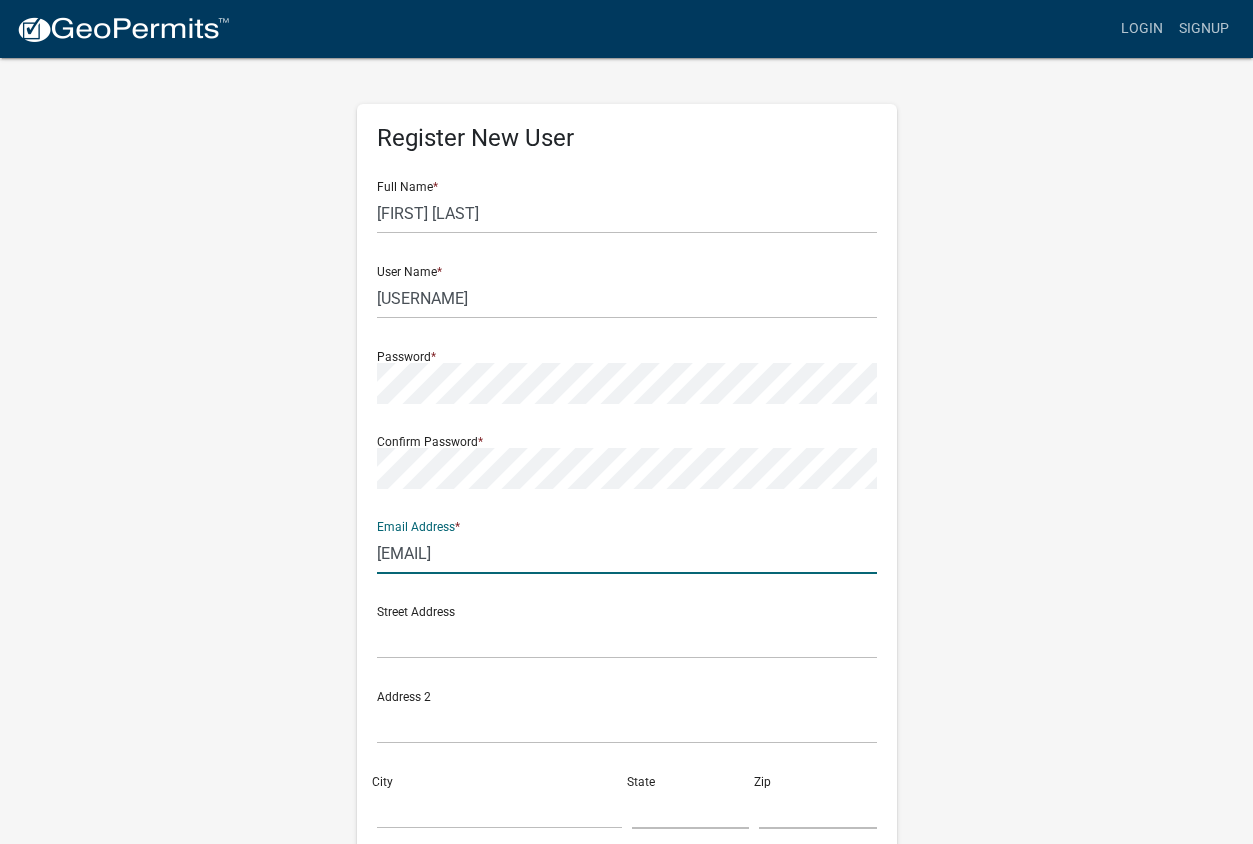 type on "[EMAIL]" 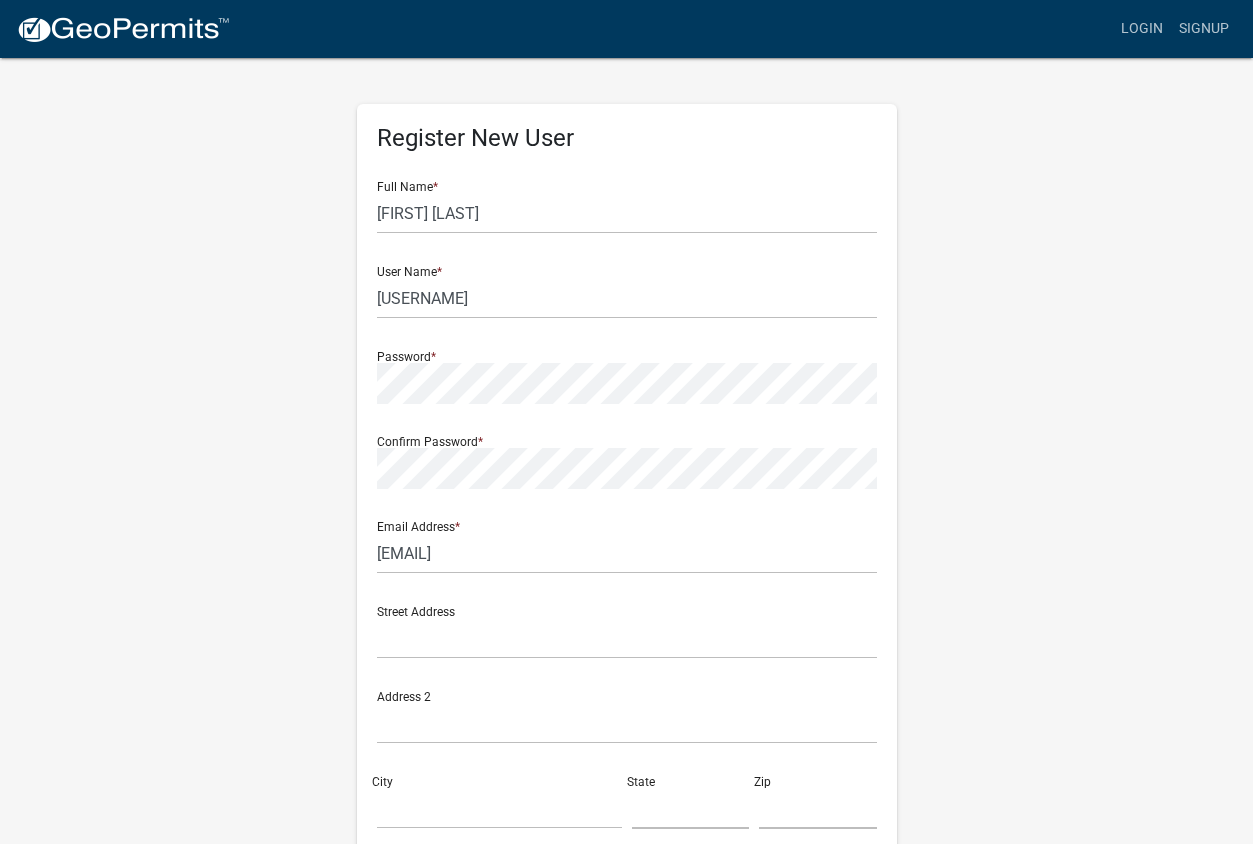 click on "Register New User Full Name  * [FIRST] [LAST] User Name  * [USERNAME] Password  * Confirm Password  * Email Address  * [EMAIL] Street Address  Address 2 City  State  Zip  Phone Number  Cancel  Register User Privacy Policy GDPR Privacy Notice" 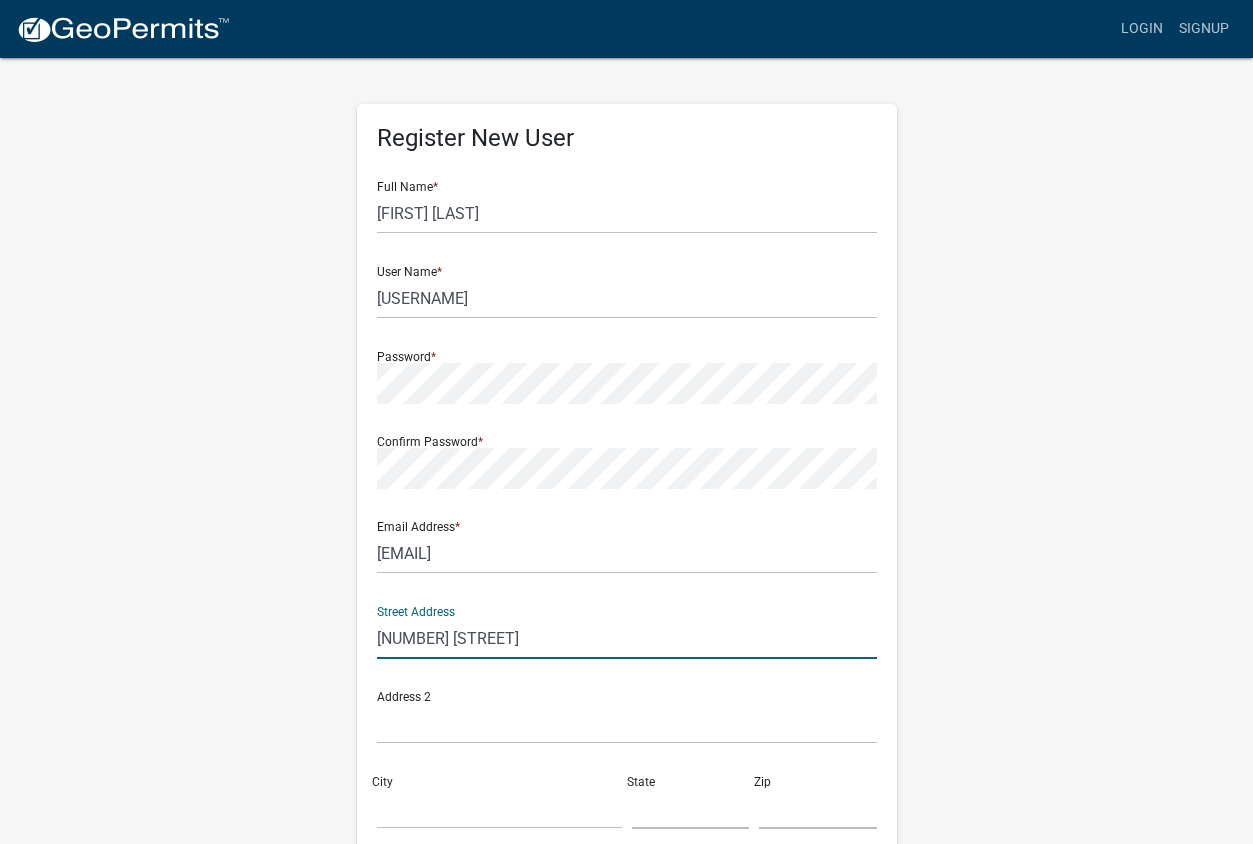 type on "[NUMBER] [STREET]" 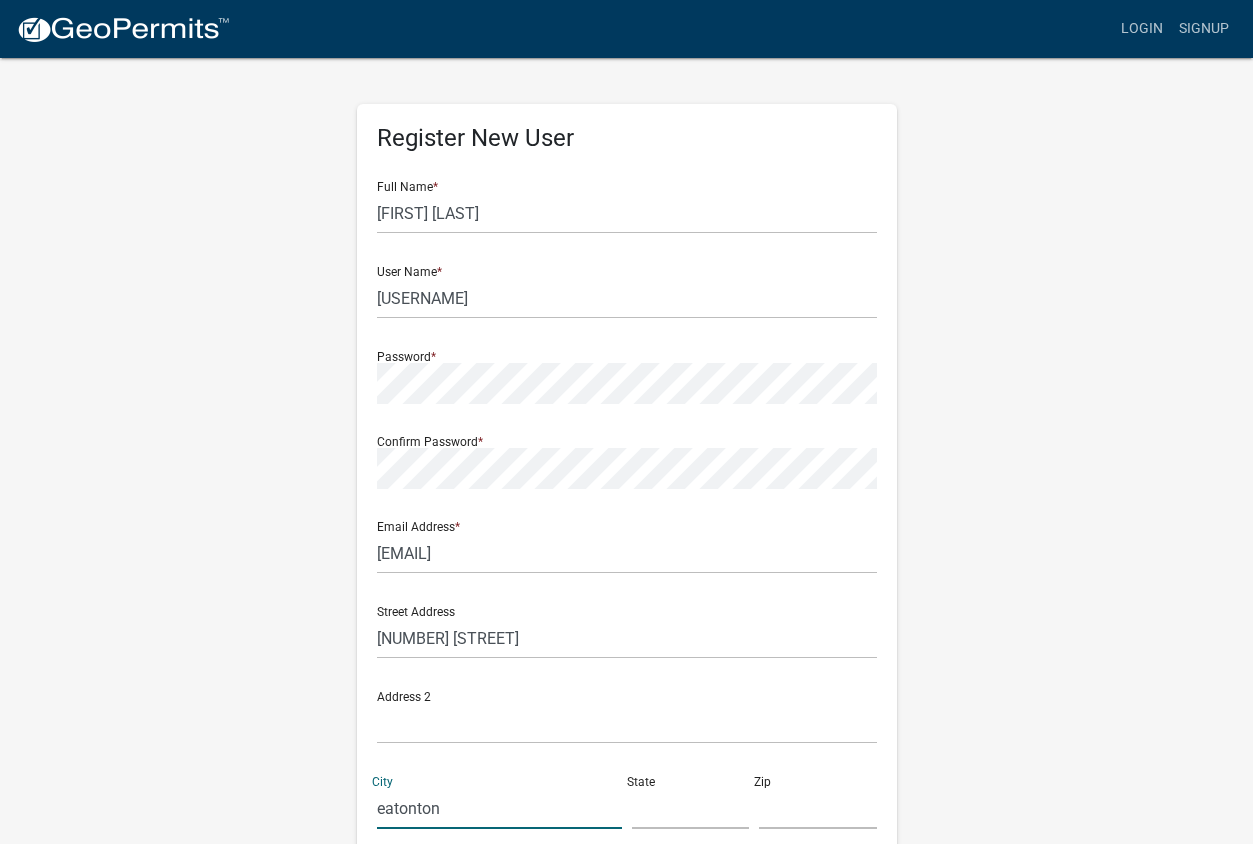 type on "eatonton" 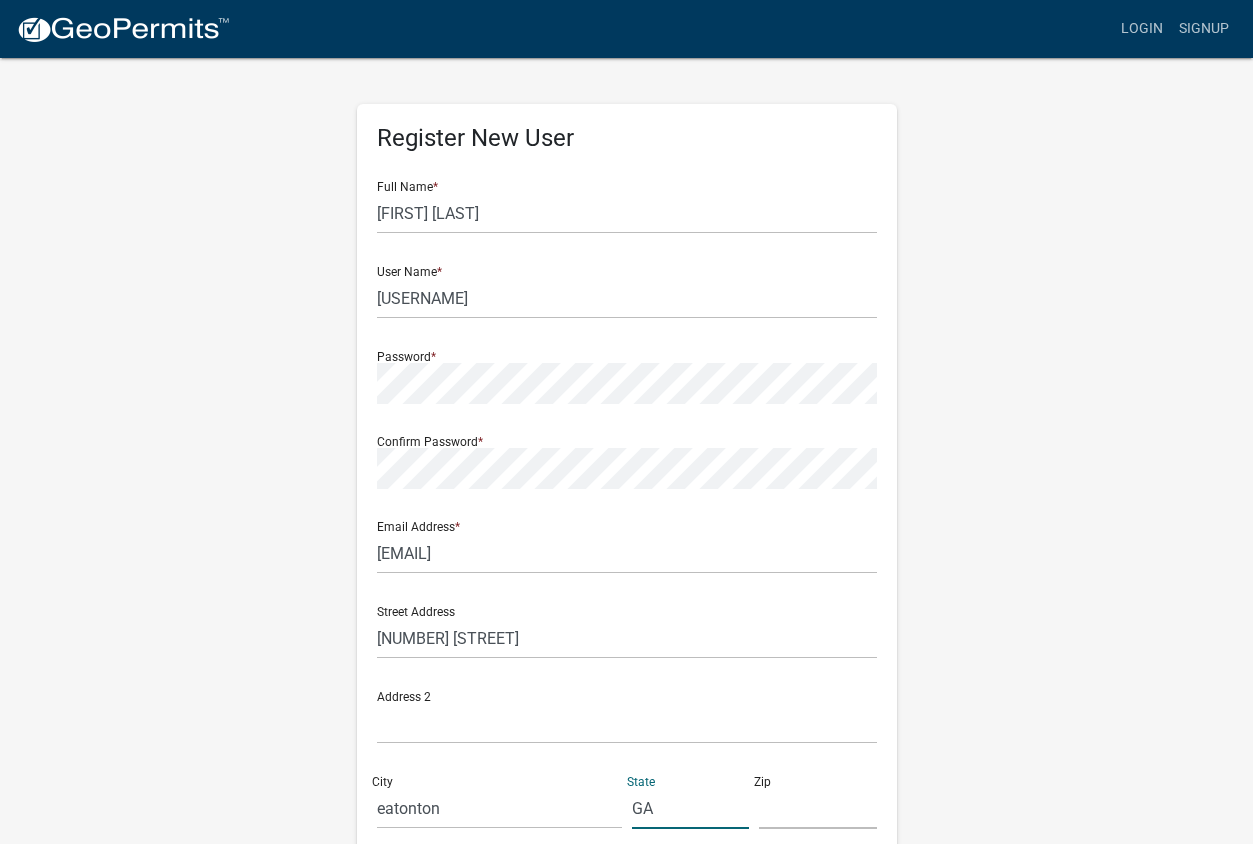 type on "GA" 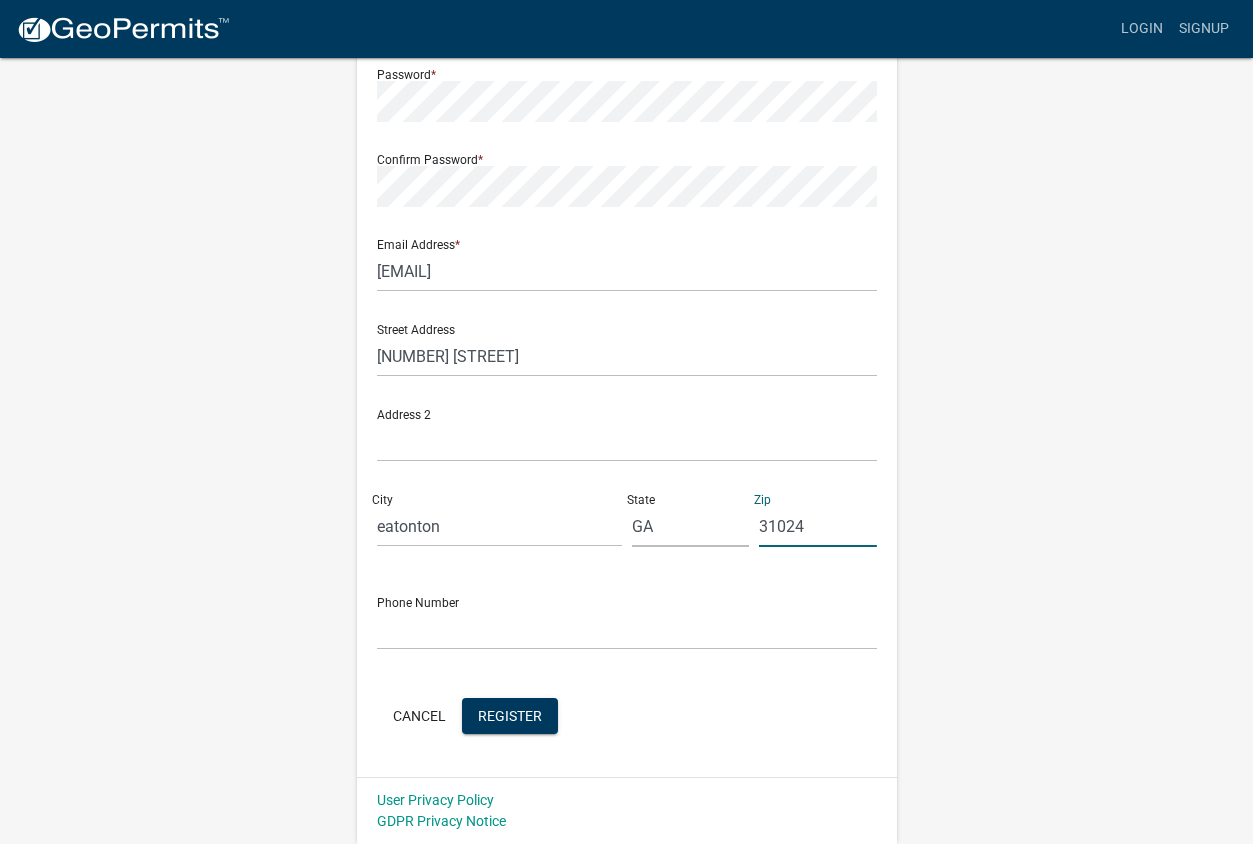 scroll, scrollTop: 281, scrollLeft: 0, axis: vertical 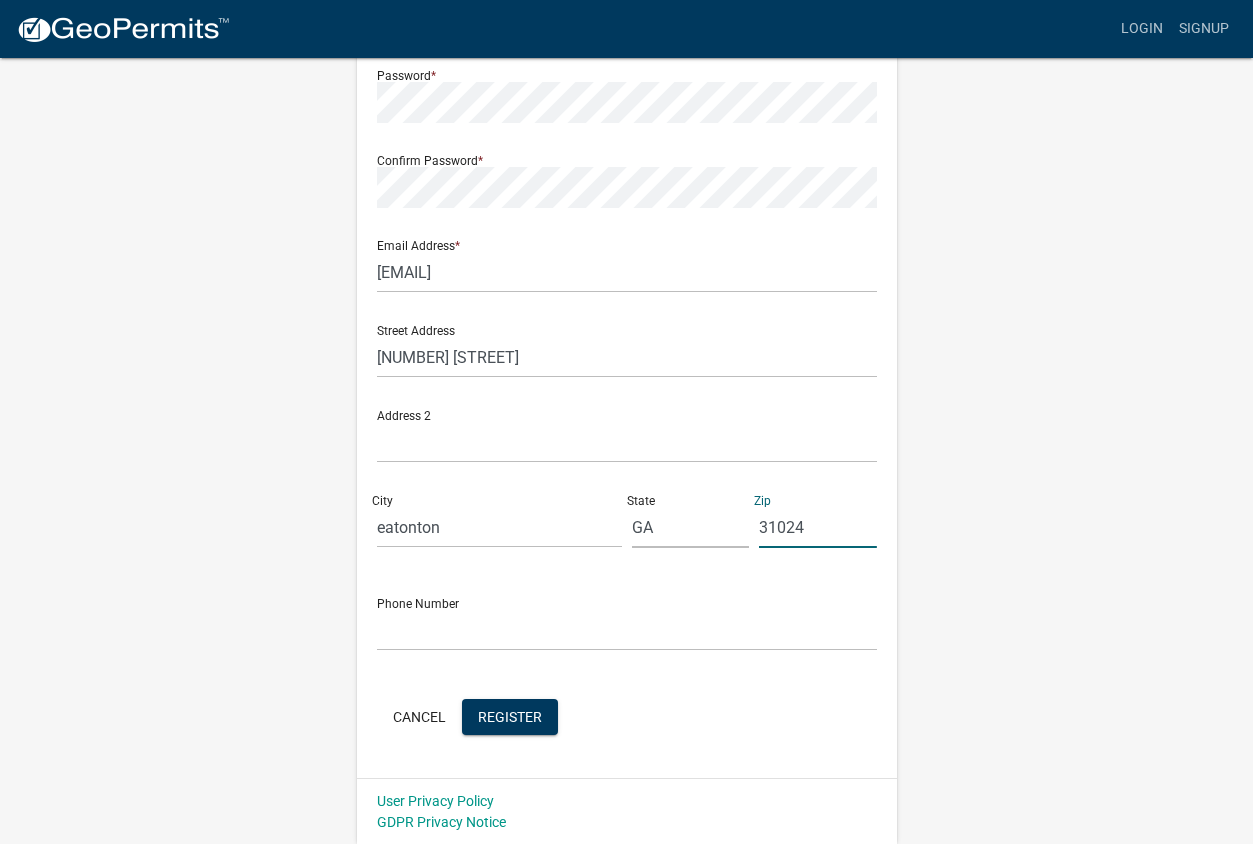 type on "31024" 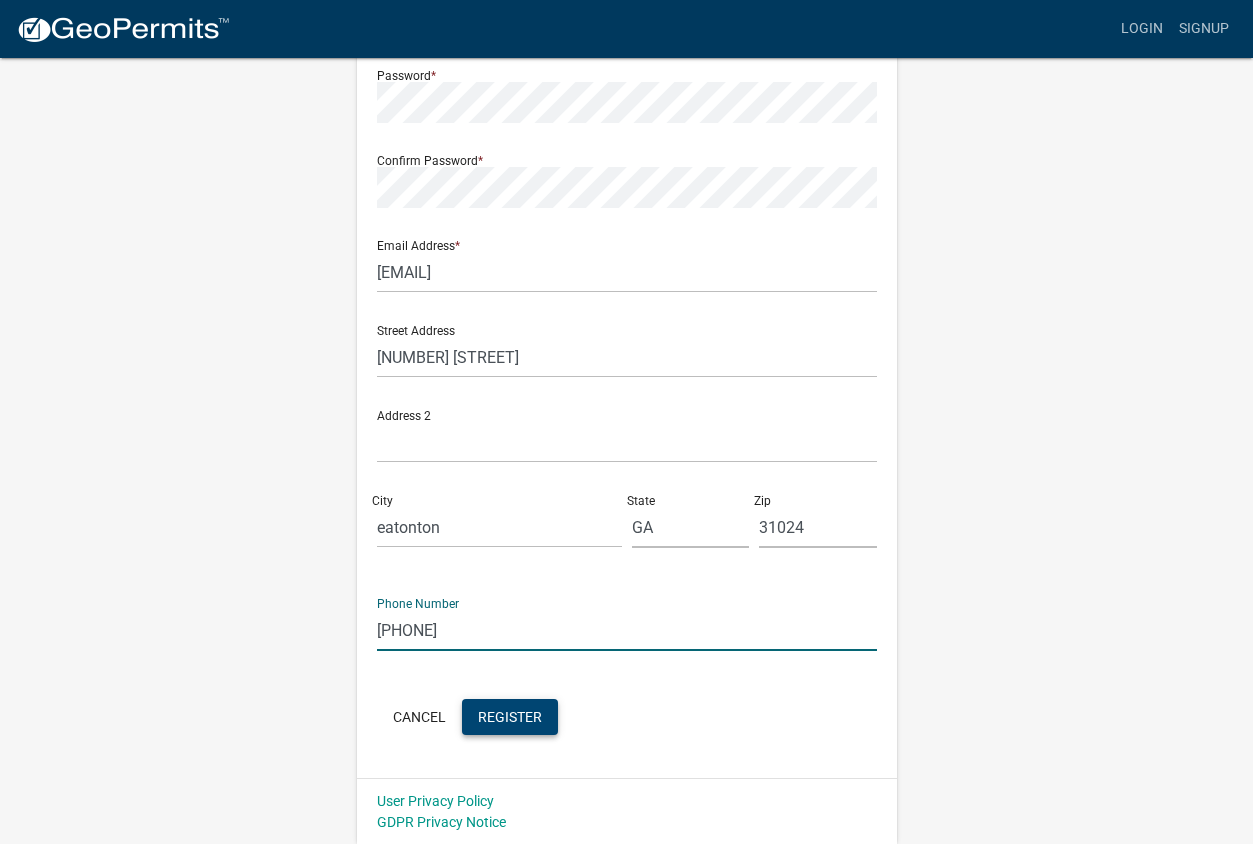 type on "[PHONE]" 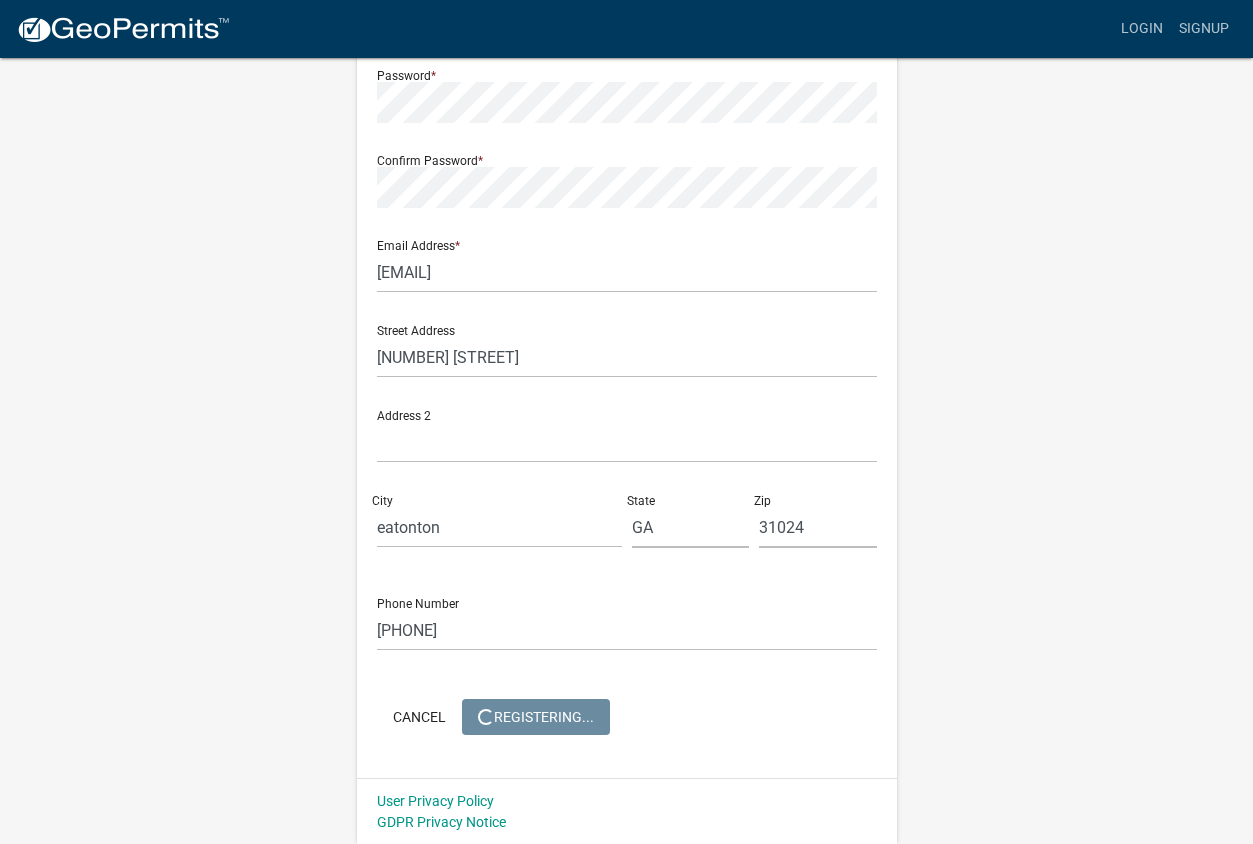scroll, scrollTop: 0, scrollLeft: 0, axis: both 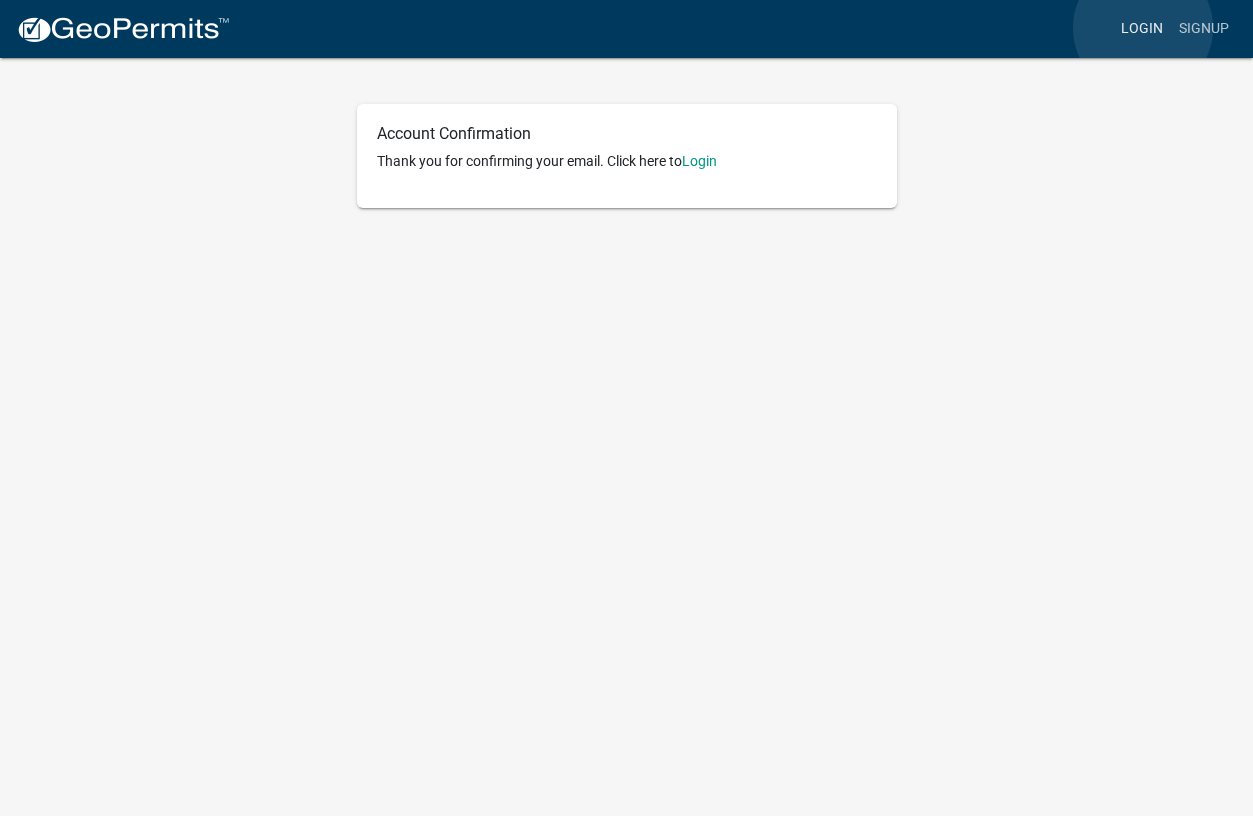 click on "Login" at bounding box center [1142, 29] 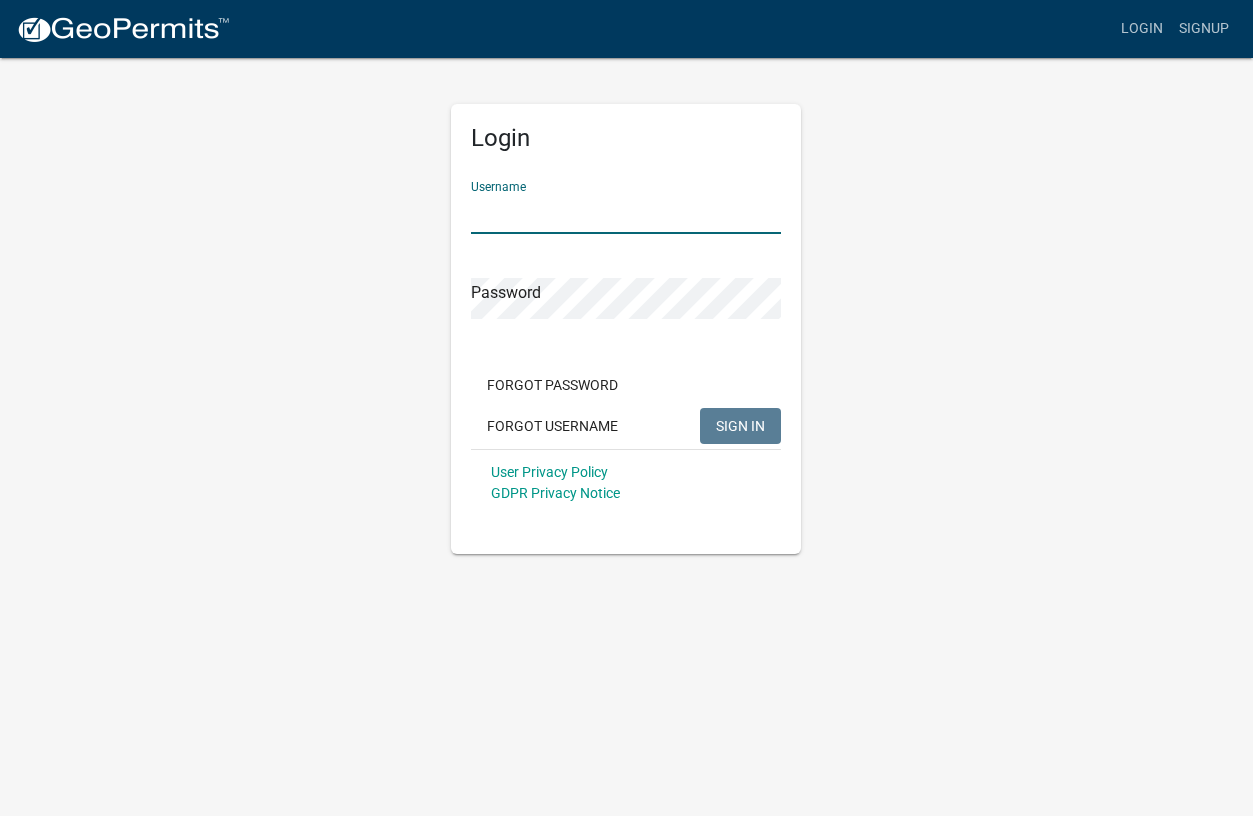 type on "[USERNAME]" 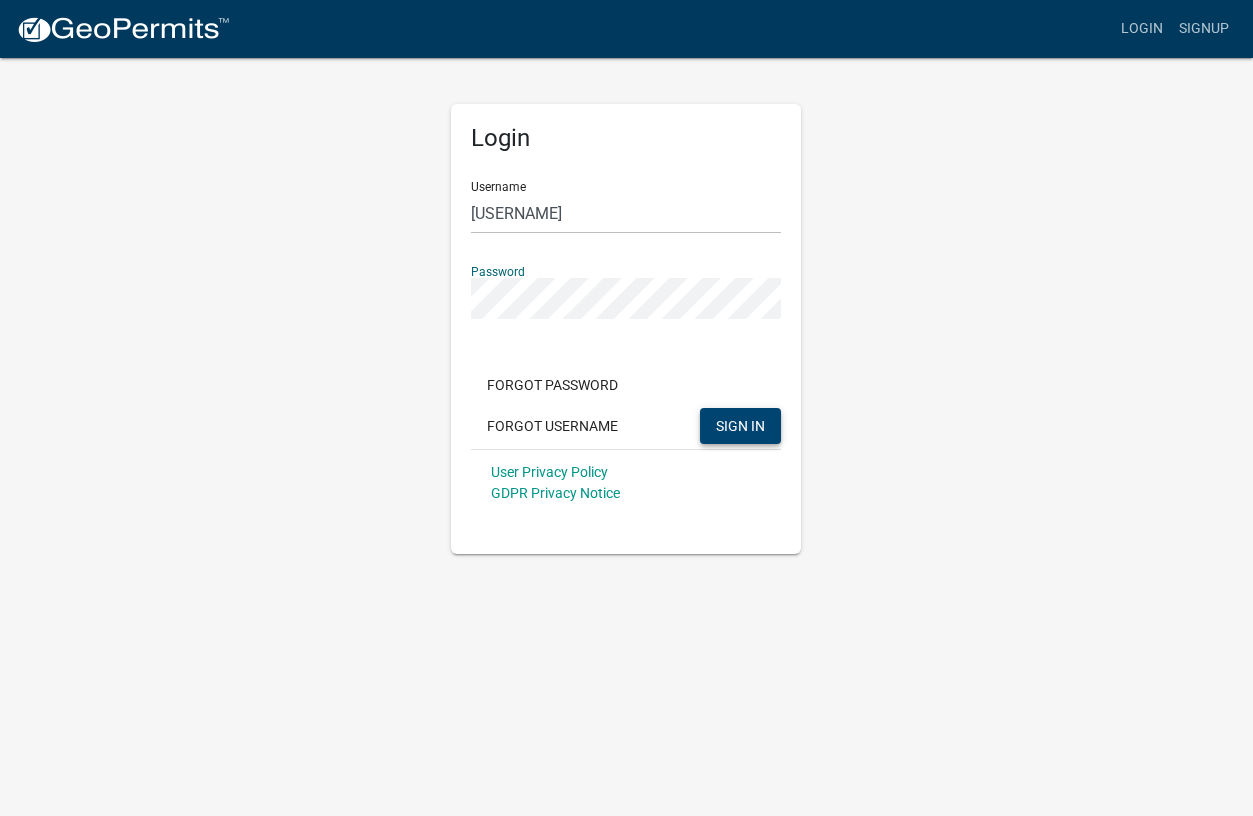 click on "SIGN IN" 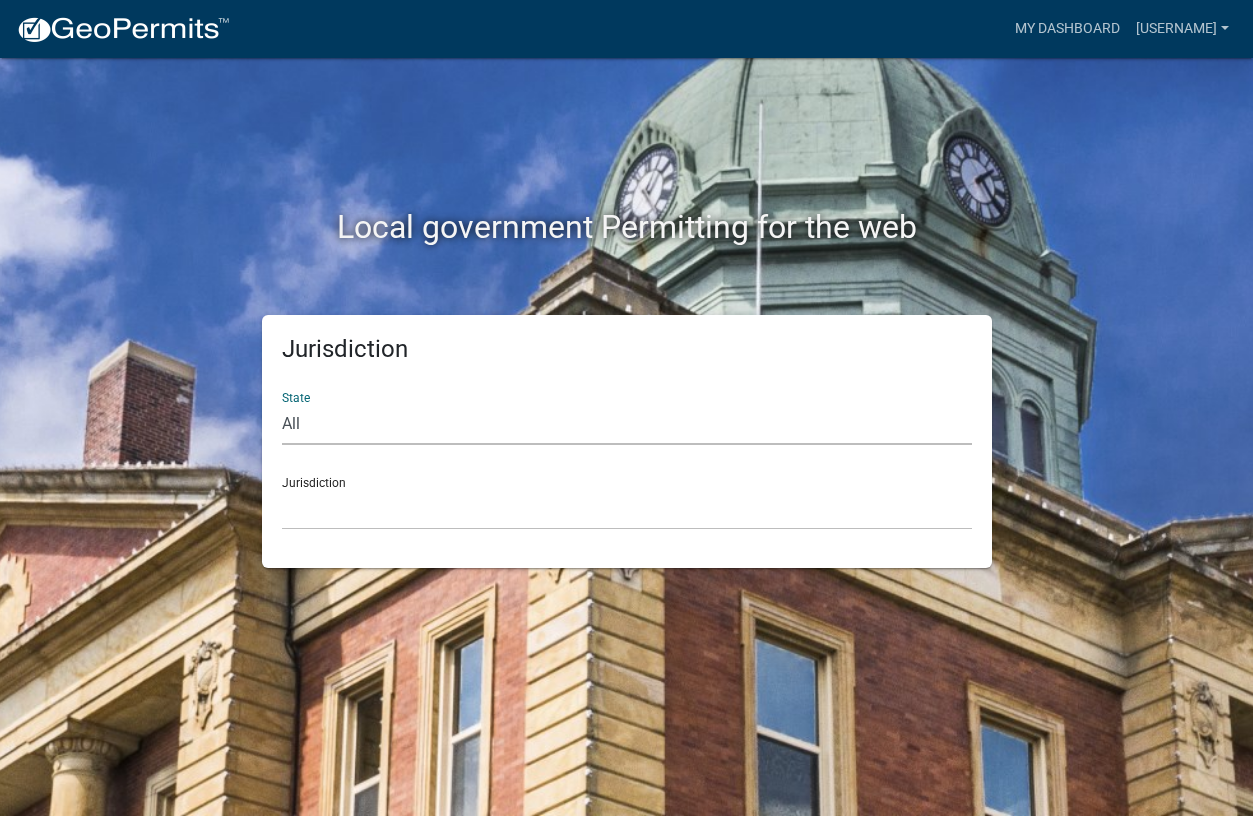 select on "Georgia" 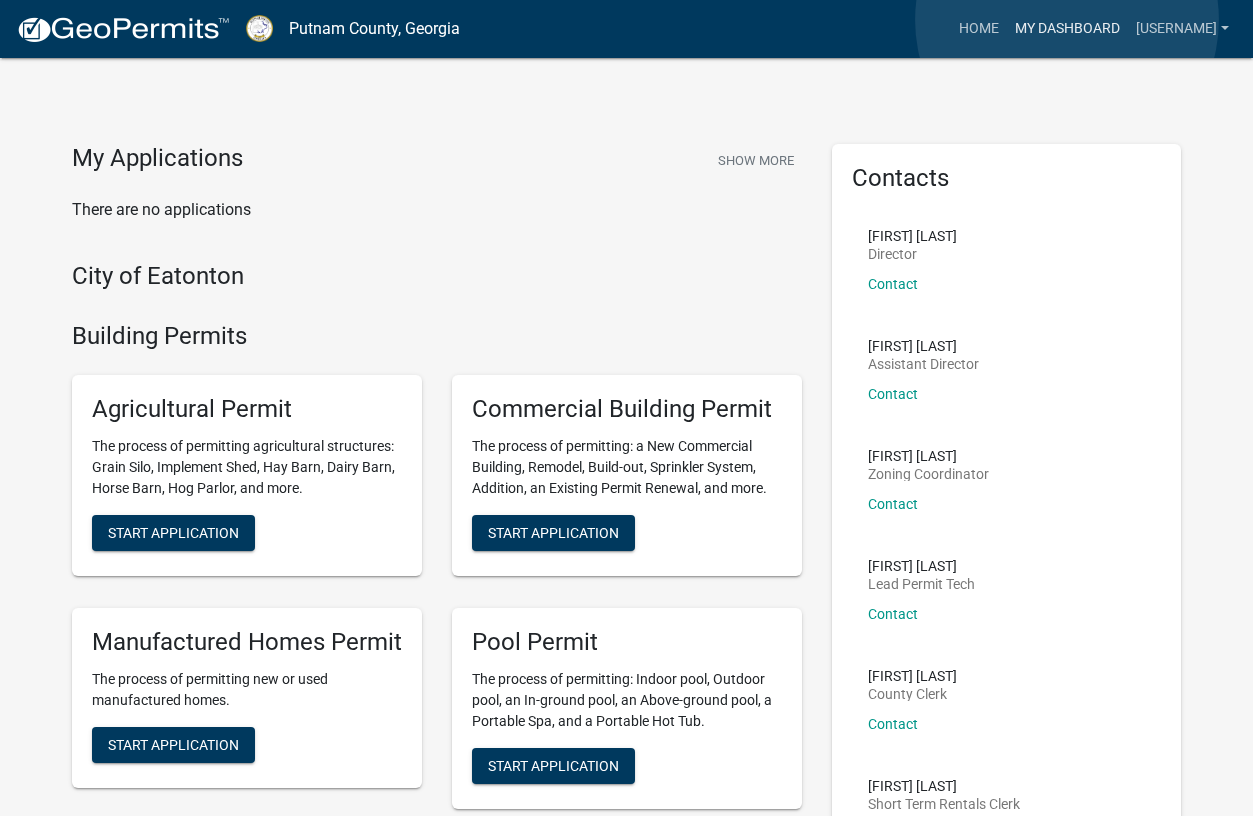 click on "My Dashboard" at bounding box center [1067, 29] 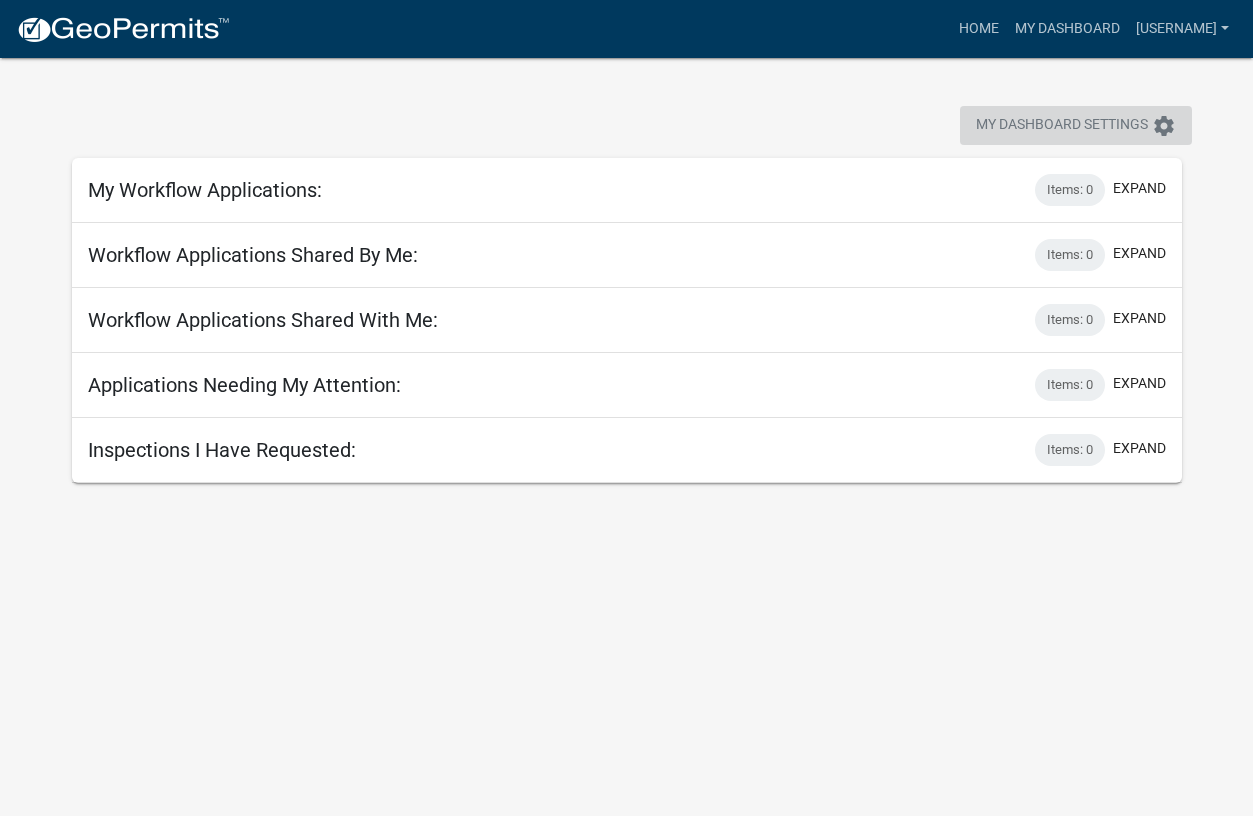 click on "settings" 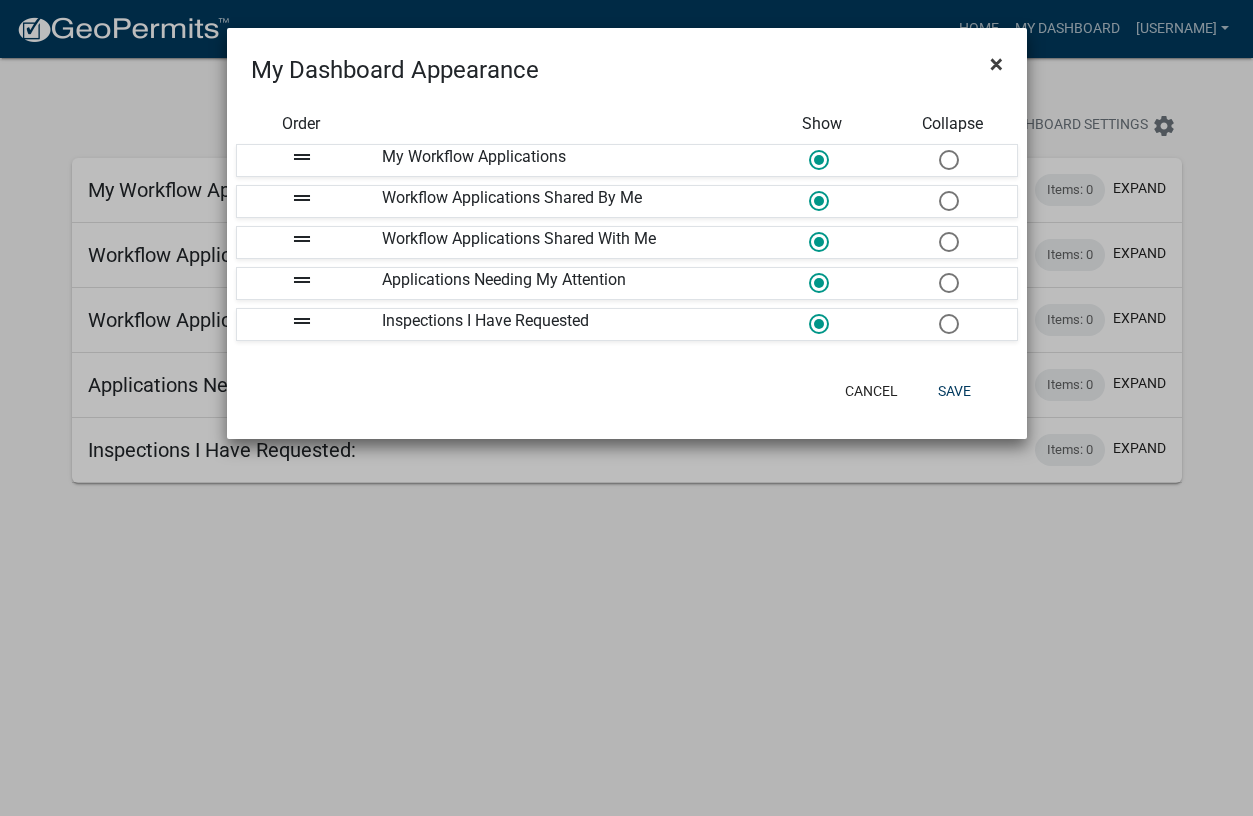 click on "×" 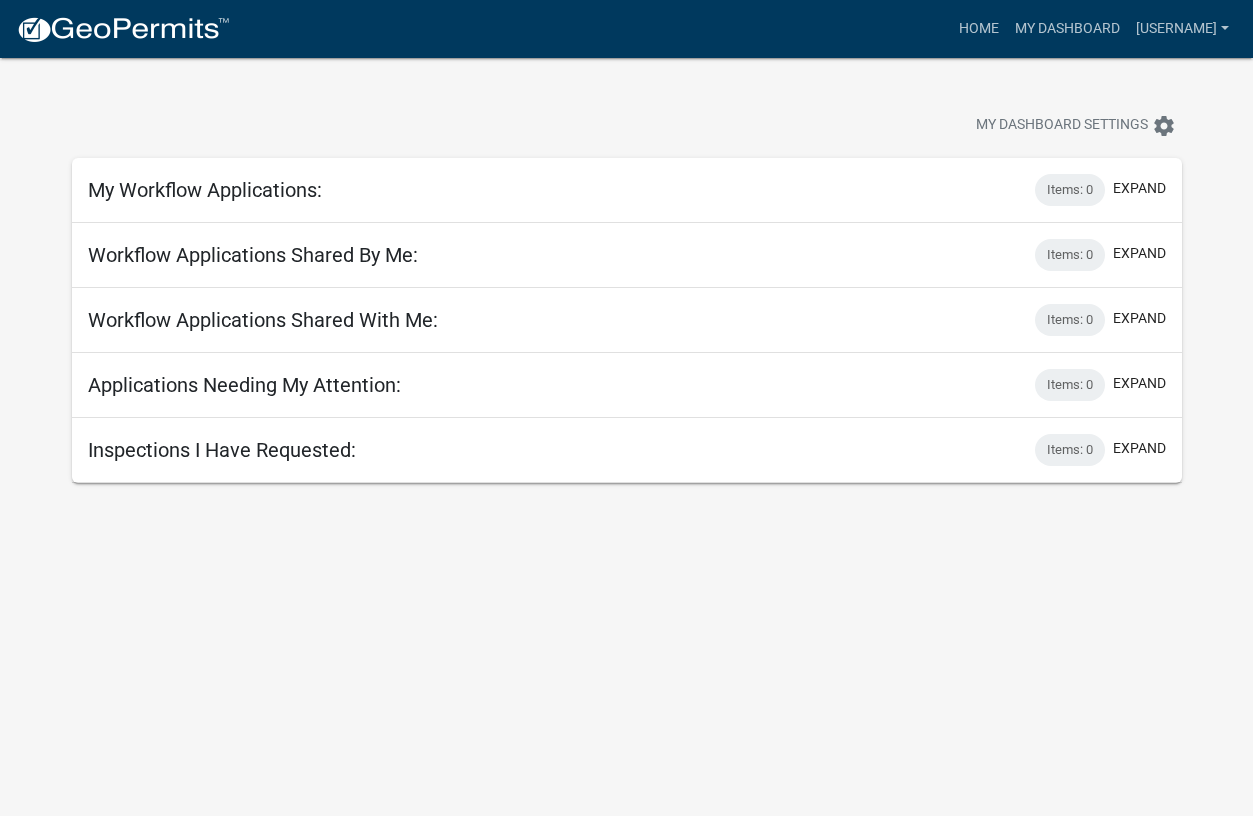 scroll, scrollTop: 0, scrollLeft: 0, axis: both 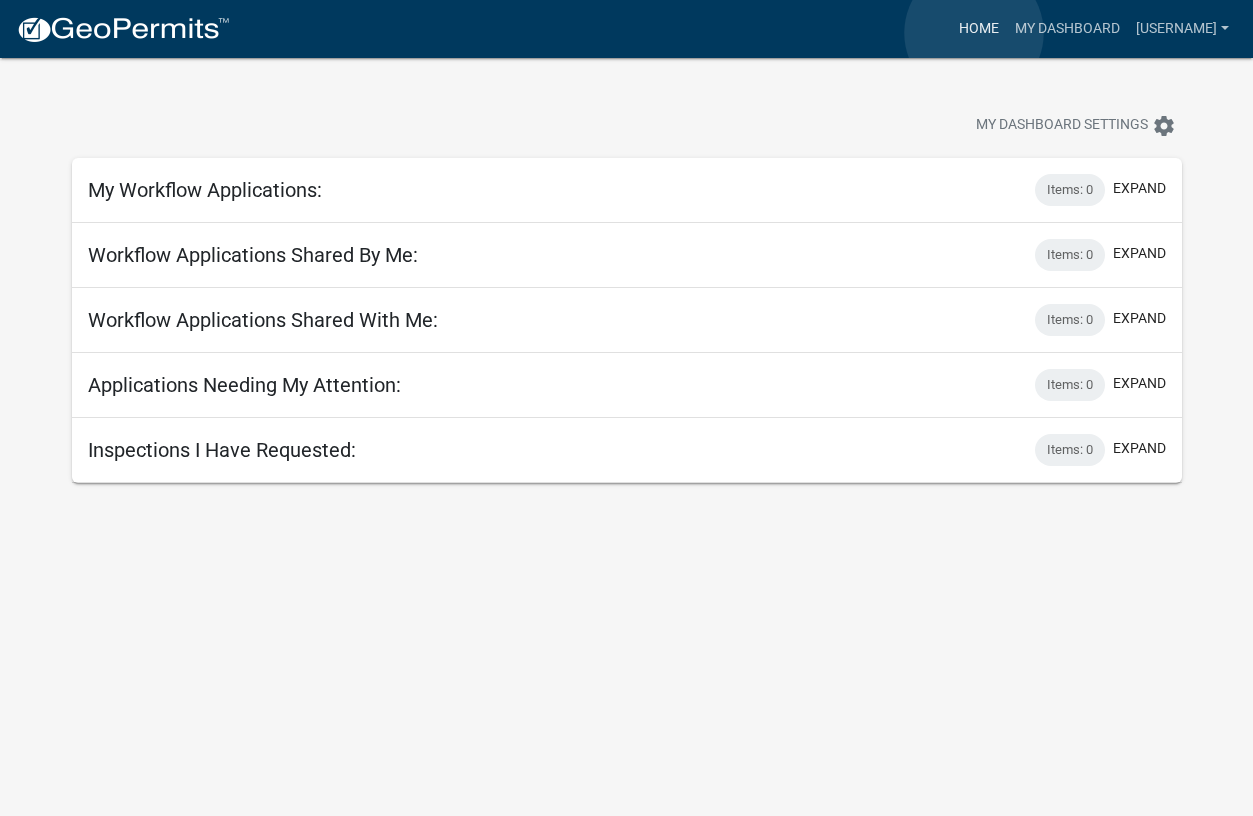 click on "Home" at bounding box center [979, 29] 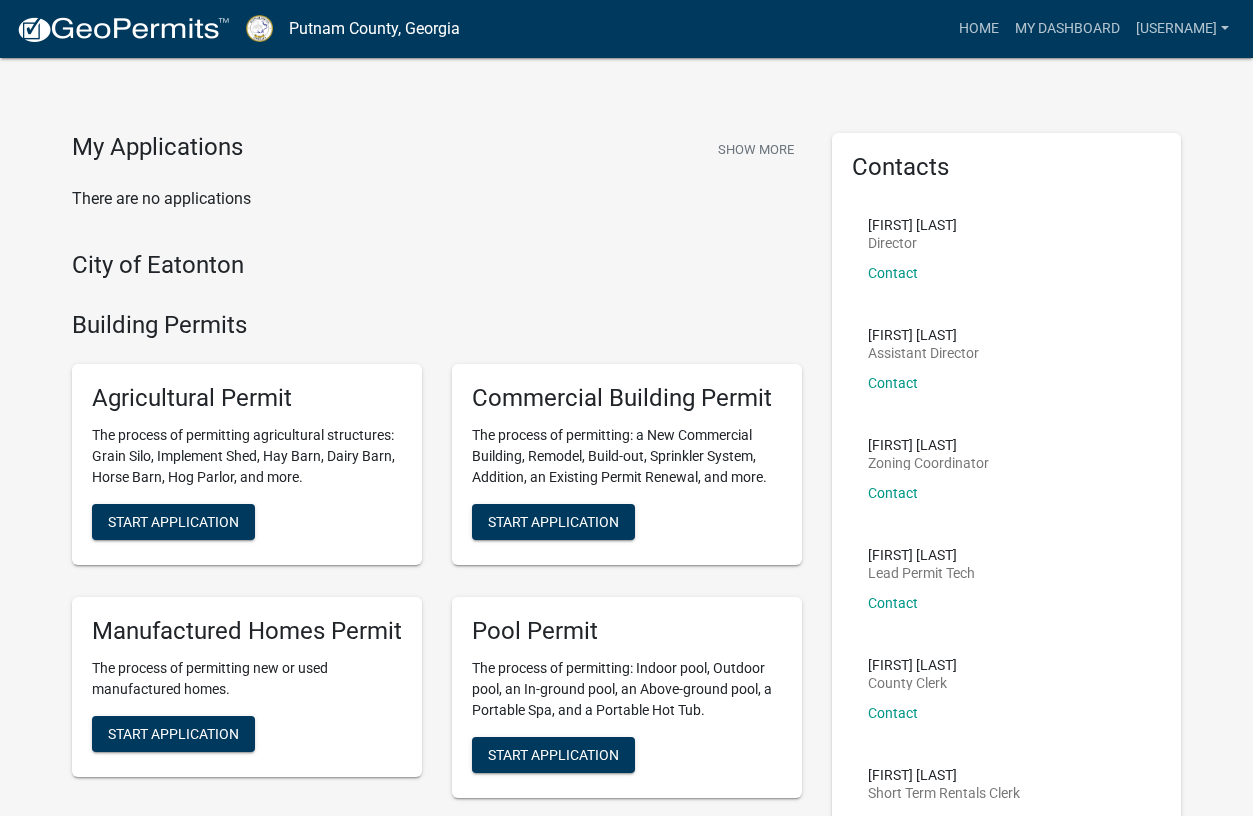 scroll, scrollTop: 11, scrollLeft: 0, axis: vertical 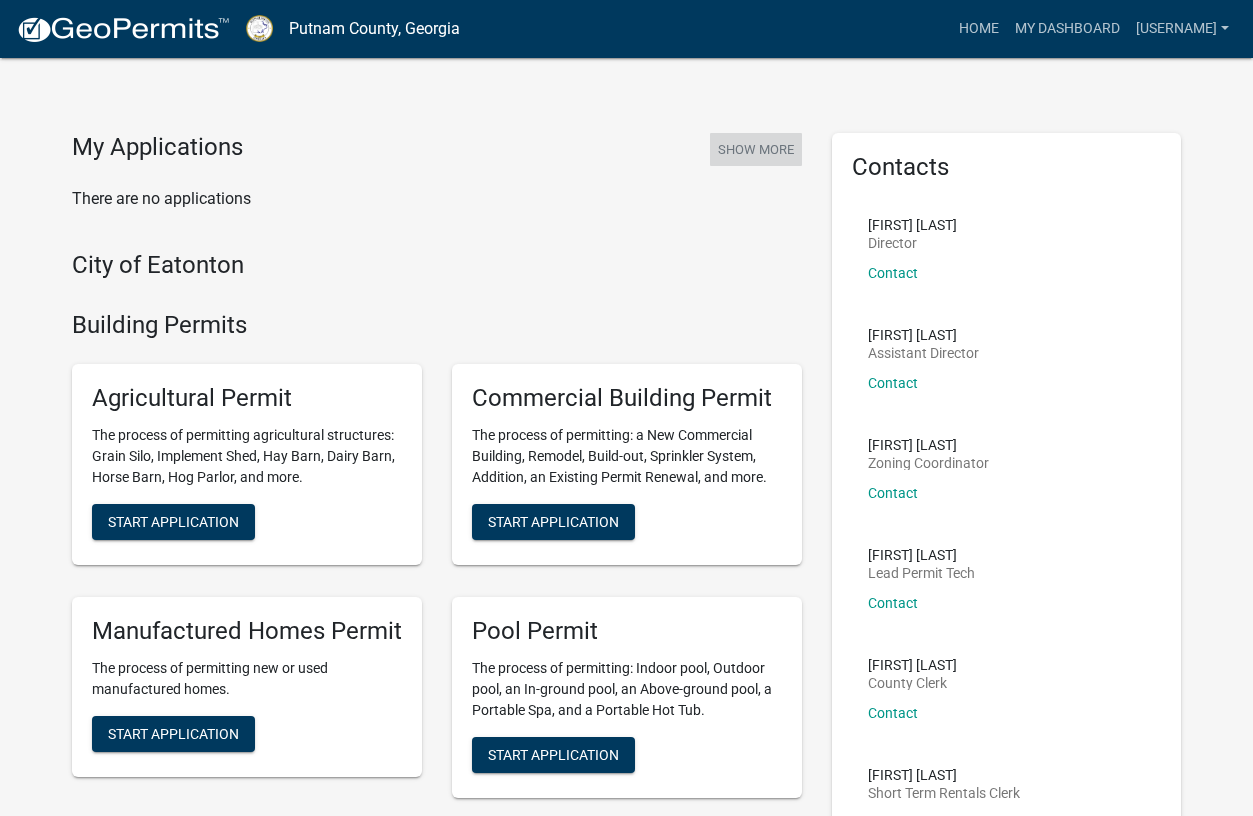 click on "Show More" 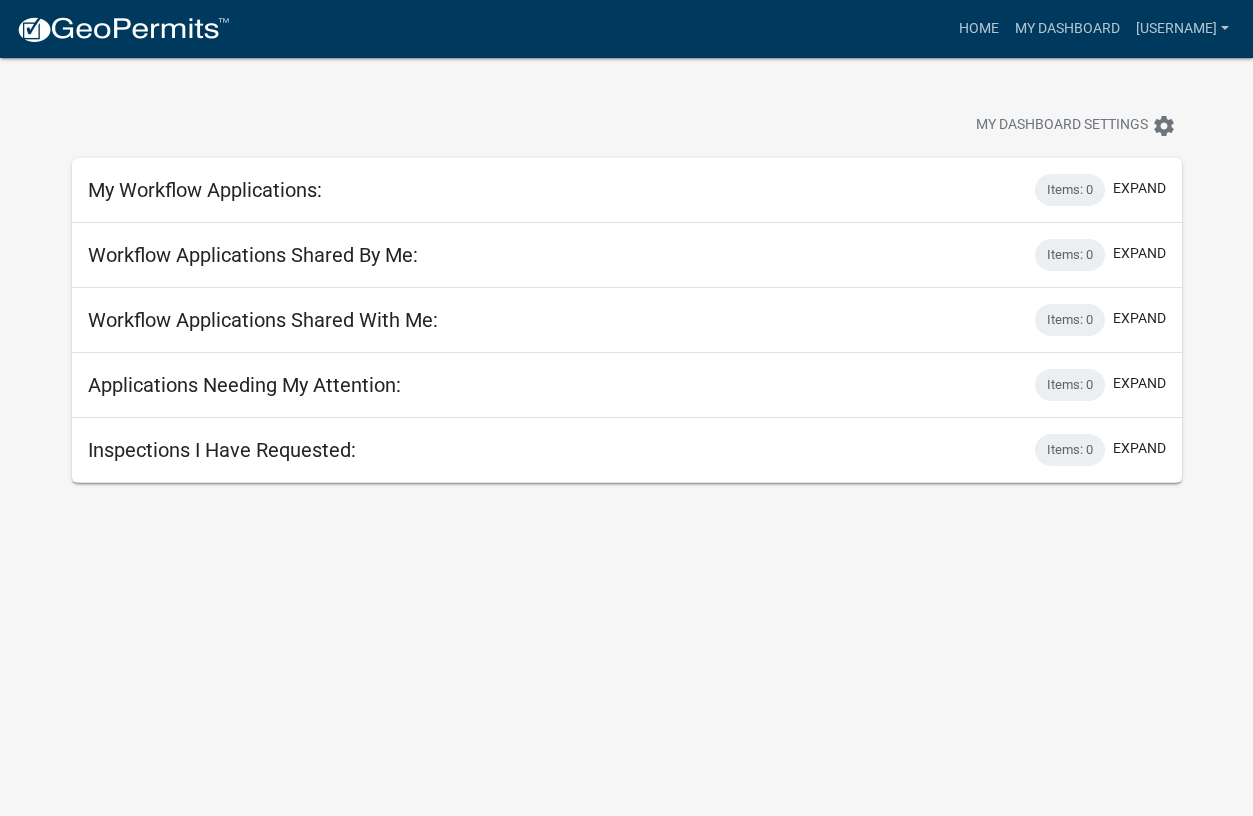 scroll, scrollTop: 0, scrollLeft: 0, axis: both 